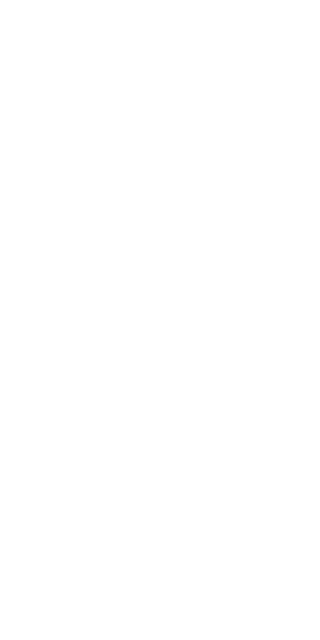 scroll, scrollTop: 0, scrollLeft: 0, axis: both 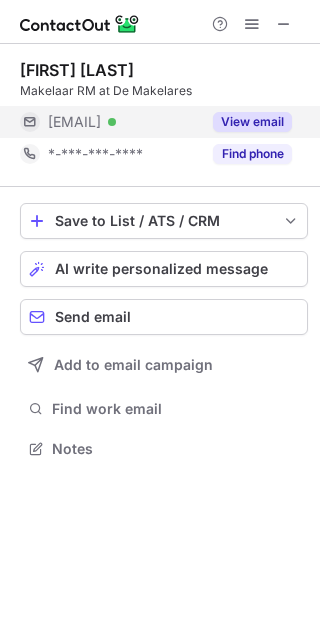 click on "View email" at bounding box center (252, 122) 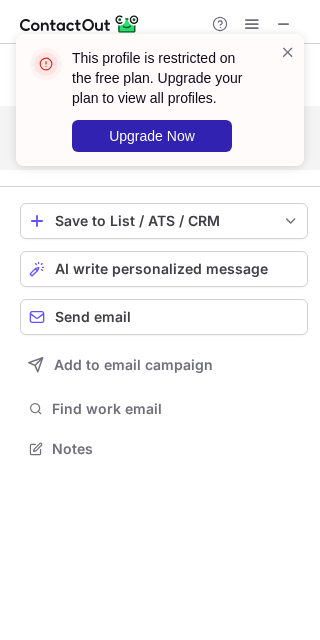 click on "This profile is restricted on the free plan. Upgrade your plan to view all profiles. Upgrade Now" at bounding box center [160, 108] 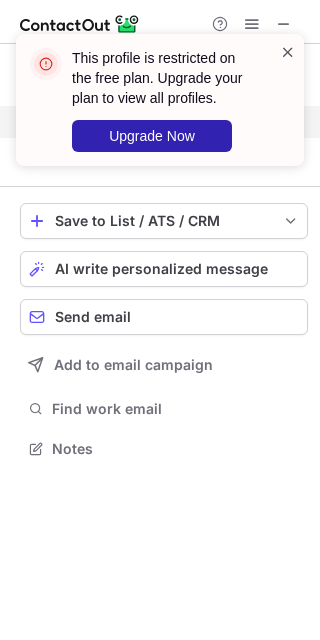 click at bounding box center (288, 52) 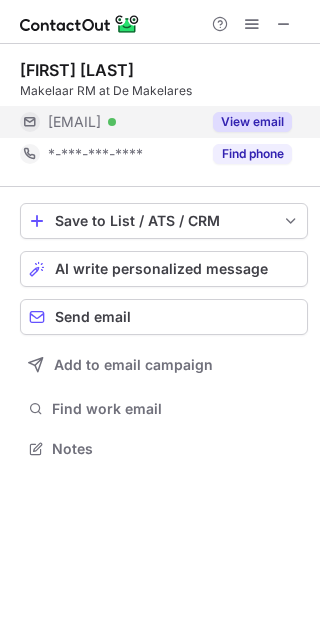 click on "This profile is restricted on the free plan. Upgrade your plan to view all profiles. Upgrade Now" at bounding box center [173, 100] 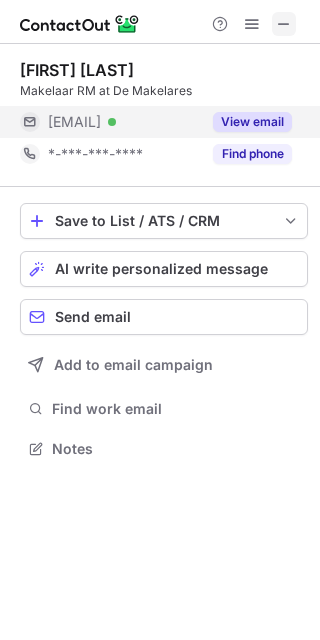 click at bounding box center (284, 24) 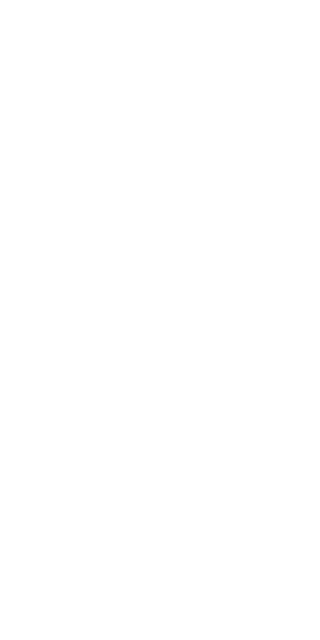 scroll, scrollTop: 0, scrollLeft: 0, axis: both 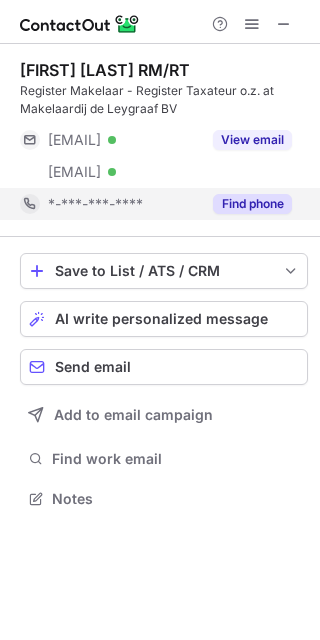 drag, startPoint x: 251, startPoint y: 200, endPoint x: 252, endPoint y: 171, distance: 29.017237 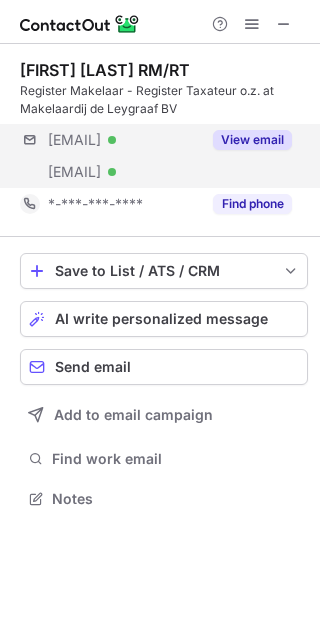 click on "Find phone" at bounding box center (252, 204) 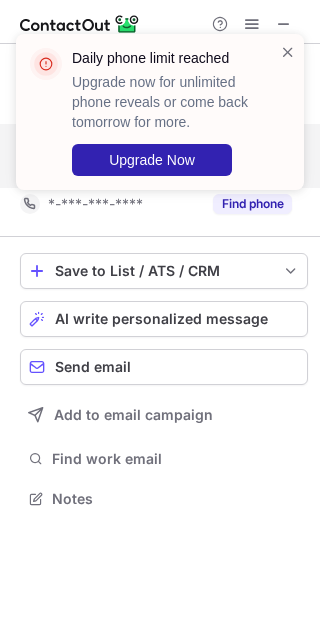 click on "Daily phone limit reached Upgrade now for unlimited phone reveals or come back tomorrow for more. Upgrade Now Guy Schilder RM/RT Register Makelaar - Register Taxateur o.z. at Makelaardij de Leygraaf BV ***@live.nl Verified ***@huisvinder.nl Verified View email *-***-***-**** Find phone Save to List / ATS / CRM List Select Lever Connect Greenhouse Connect Salesforce Connect Hubspot Connect Bullhorn Connect Zapier (100+ Applications) Connect Request a new integration AI write personalized message Send email Add to email campaign Find work email Notes" at bounding box center [160, 320] 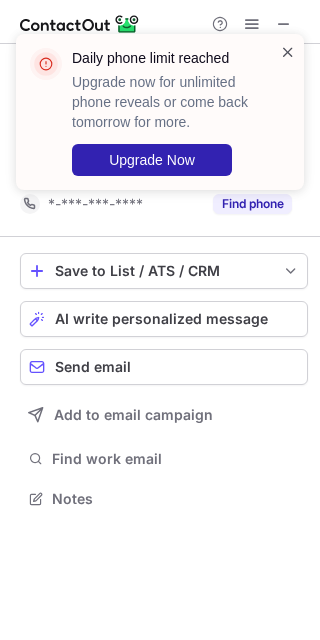 click at bounding box center [288, 52] 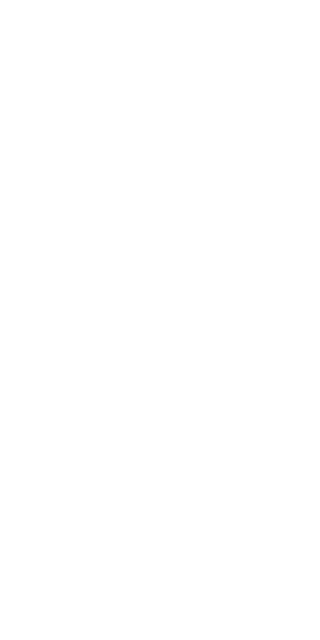 scroll, scrollTop: 0, scrollLeft: 0, axis: both 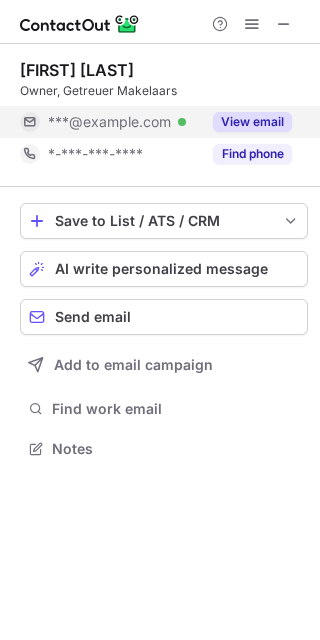 click on "View email" at bounding box center (252, 122) 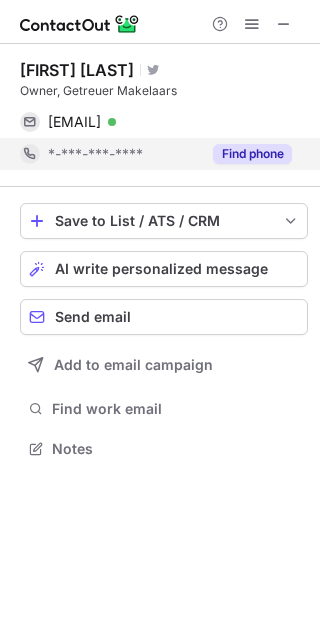 click on "Find phone" at bounding box center [252, 154] 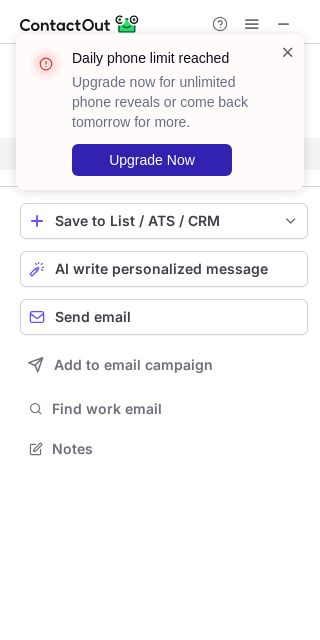 drag, startPoint x: 288, startPoint y: 49, endPoint x: 286, endPoint y: 89, distance: 40.04997 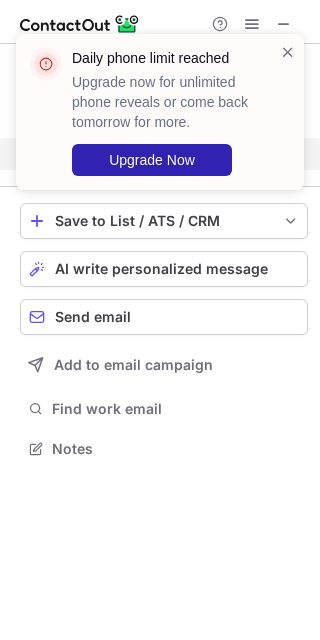 click at bounding box center (288, 52) 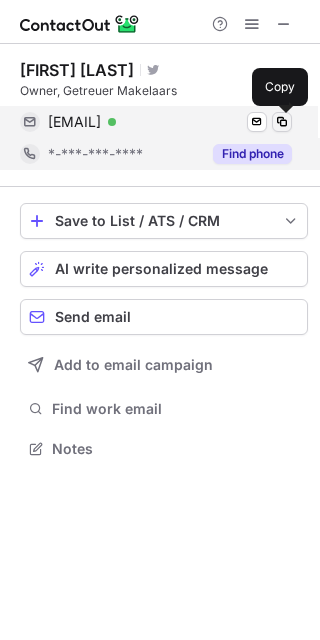 click at bounding box center (282, 122) 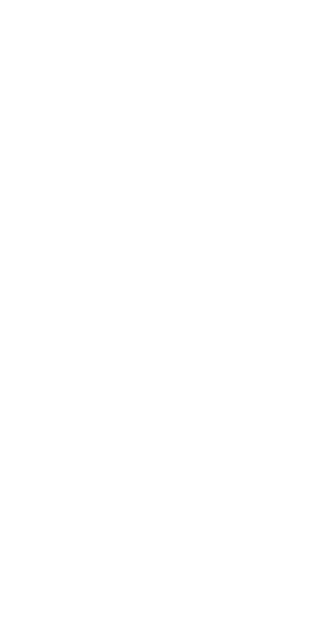 scroll, scrollTop: 0, scrollLeft: 0, axis: both 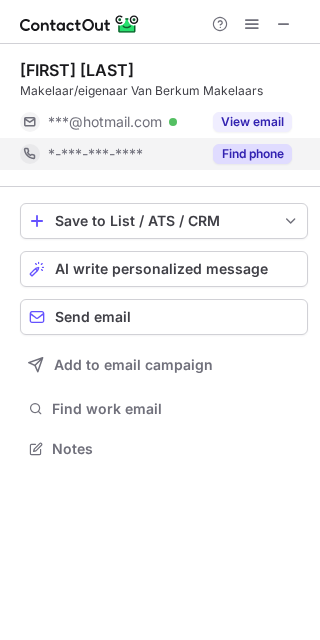 click on "Find phone" at bounding box center (252, 154) 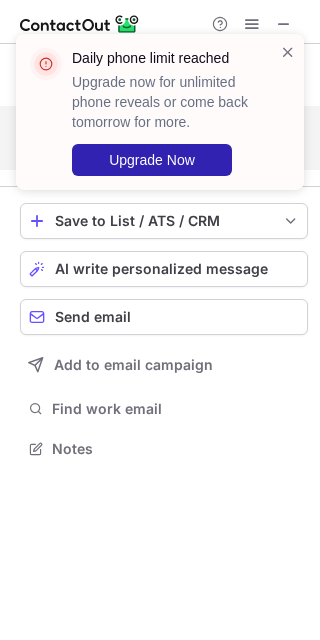 click on "Daily phone limit reached Upgrade now for unlimited phone reveals or come back tomorrow for more. Upgrade Now" at bounding box center (160, 120) 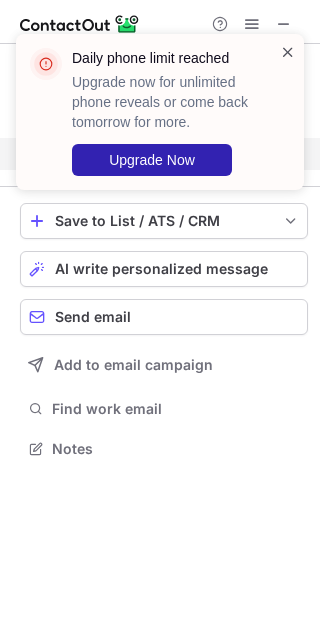 click at bounding box center (288, 52) 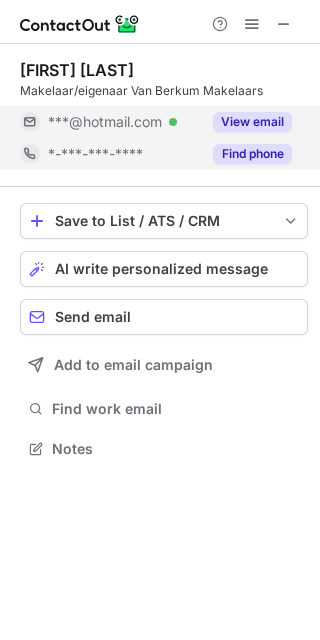 drag, startPoint x: 243, startPoint y: 119, endPoint x: 242, endPoint y: 132, distance: 13.038404 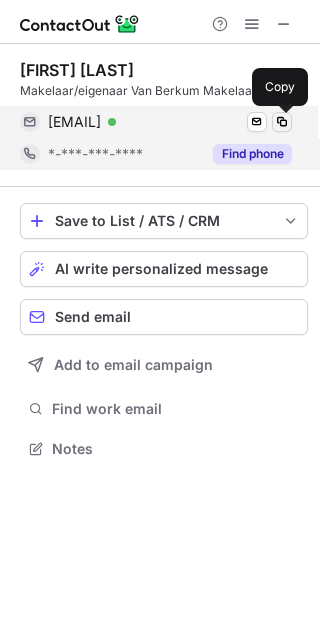 drag, startPoint x: 284, startPoint y: 118, endPoint x: 201, endPoint y: 179, distance: 103.00485 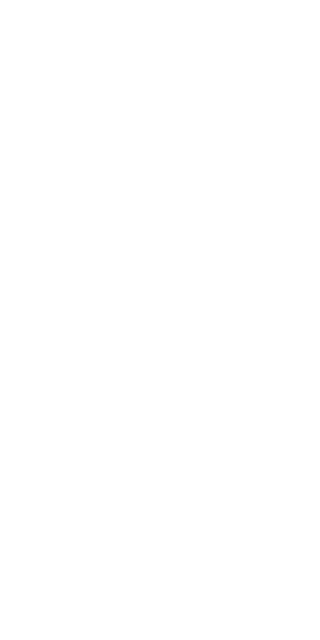 scroll, scrollTop: 0, scrollLeft: 0, axis: both 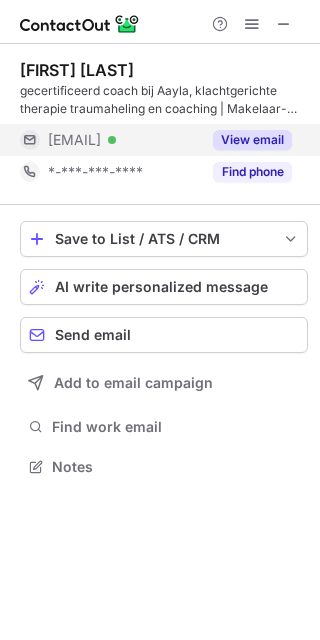 click on "View email" at bounding box center [252, 140] 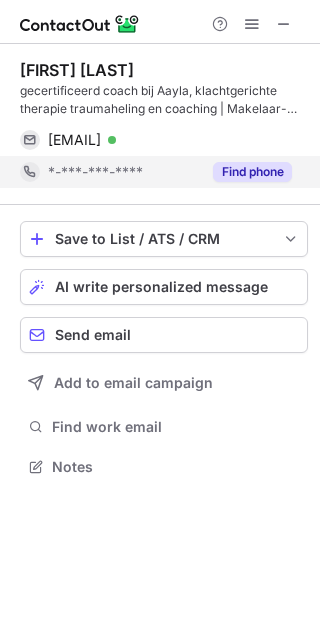 click on "Find phone" at bounding box center [252, 172] 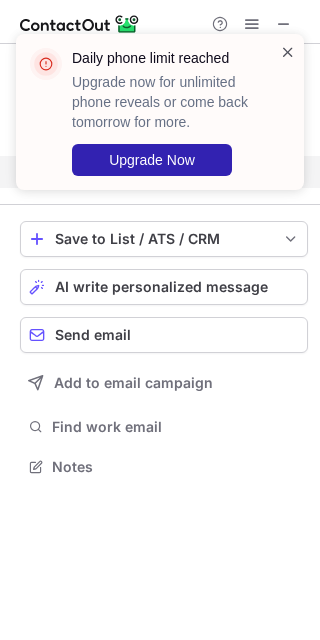 drag, startPoint x: 284, startPoint y: 48, endPoint x: 285, endPoint y: 112, distance: 64.00781 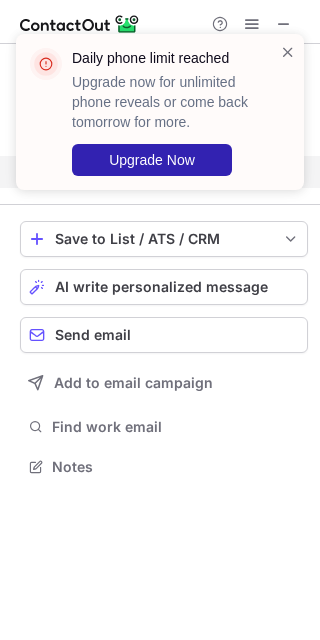 click at bounding box center [288, 52] 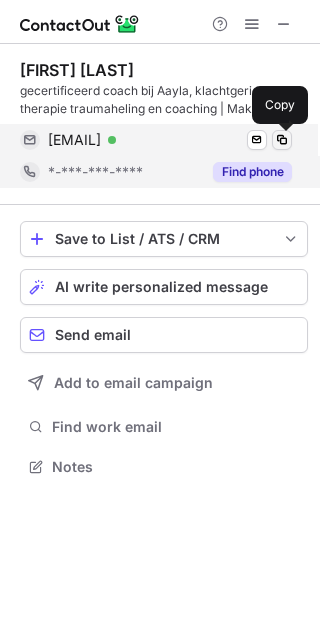 click at bounding box center [282, 140] 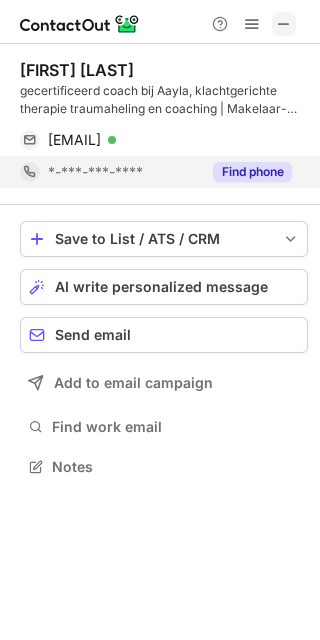 click at bounding box center [284, 24] 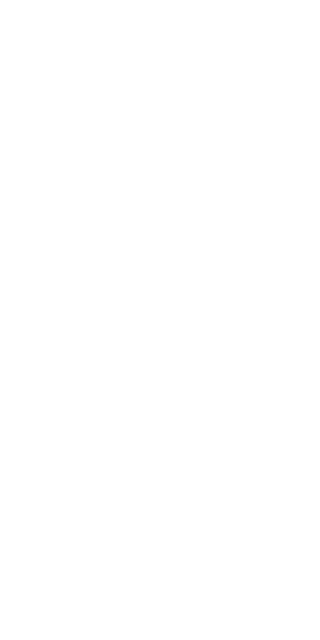 scroll, scrollTop: 0, scrollLeft: 0, axis: both 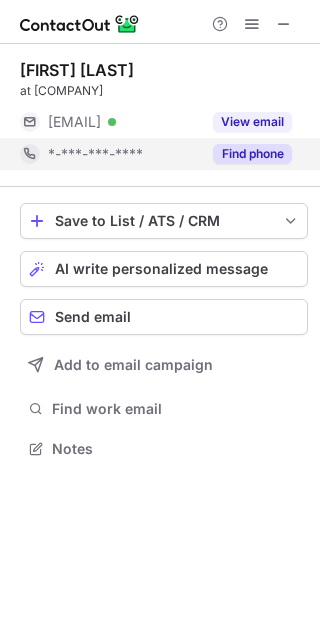 click on "Find phone" at bounding box center [252, 154] 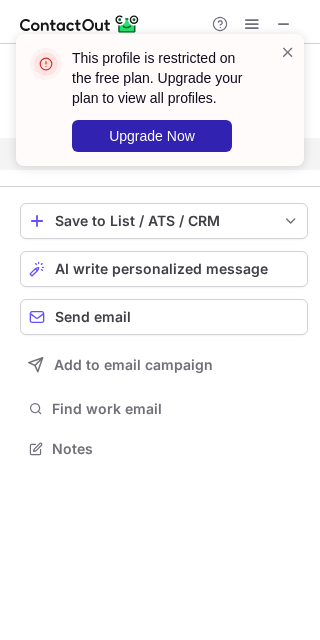 drag, startPoint x: 284, startPoint y: 49, endPoint x: 269, endPoint y: 90, distance: 43.65776 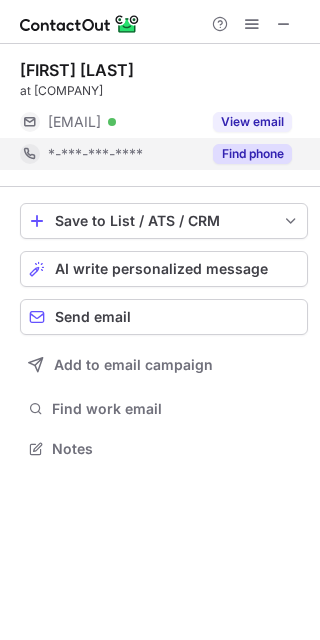 click on "This profile is restricted on the free plan. Upgrade your plan to view all profiles. Upgrade Now" at bounding box center [173, 100] 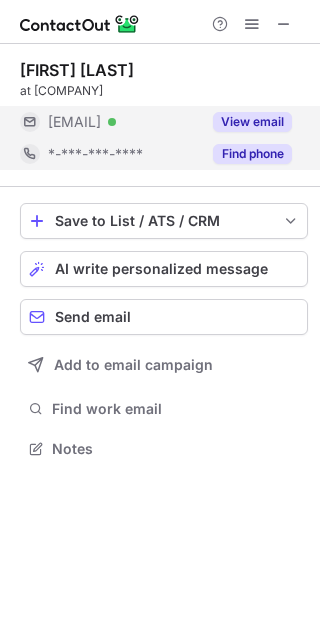 click on "View email" at bounding box center [252, 122] 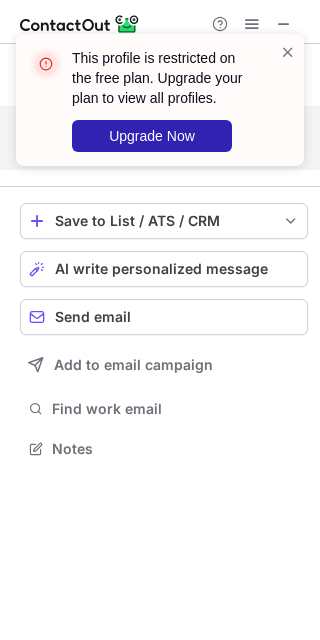 click on "This profile is restricted on the free plan. Upgrade your plan to view all profiles. Upgrade Now" at bounding box center (152, 100) 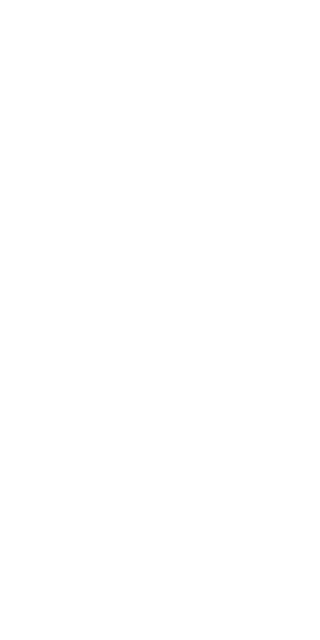 scroll, scrollTop: 0, scrollLeft: 0, axis: both 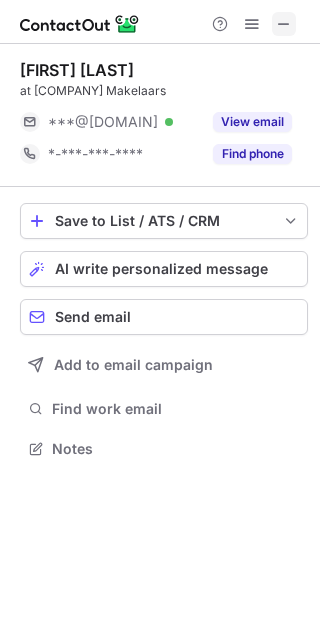 click at bounding box center [284, 24] 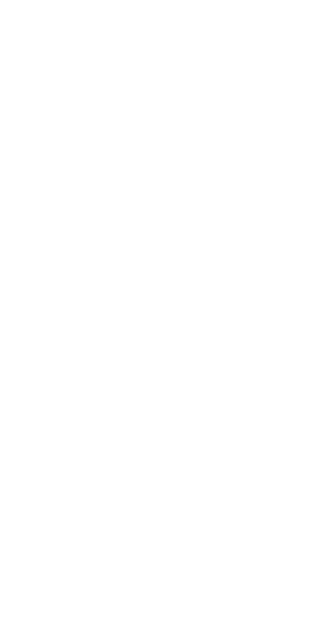 scroll, scrollTop: 0, scrollLeft: 0, axis: both 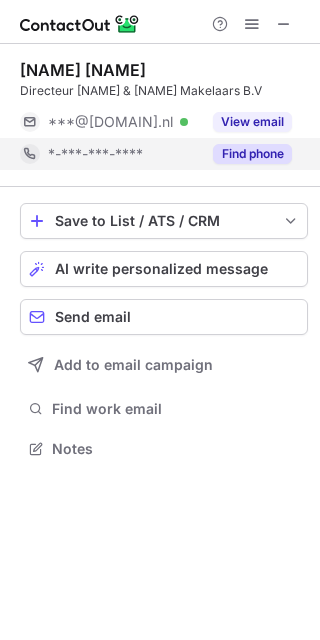 click on "Find phone" at bounding box center (252, 154) 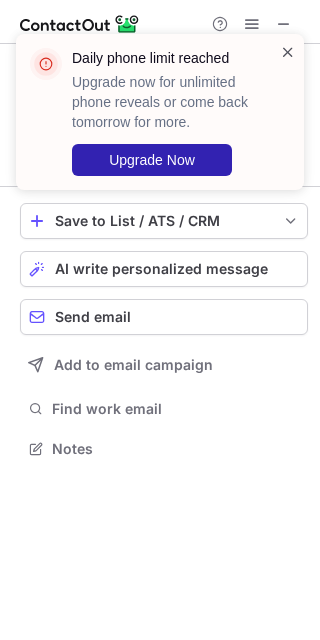 click at bounding box center [288, 52] 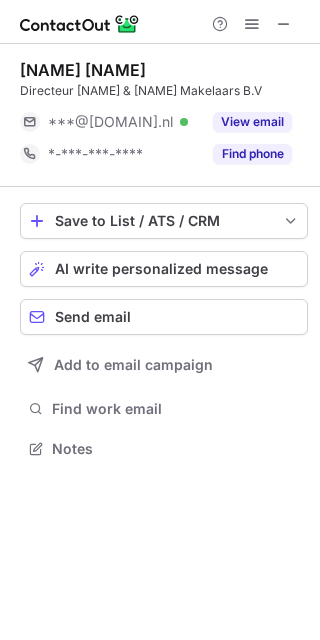 click at bounding box center [288, 52] 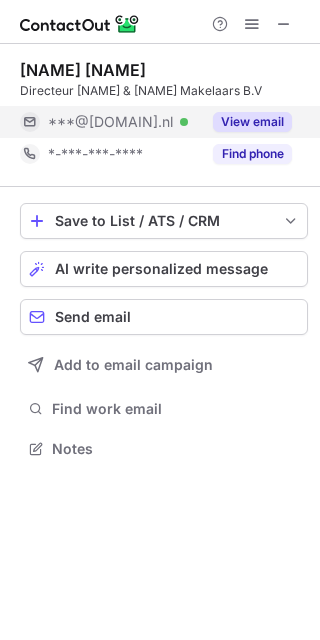 click on "View email" at bounding box center [252, 122] 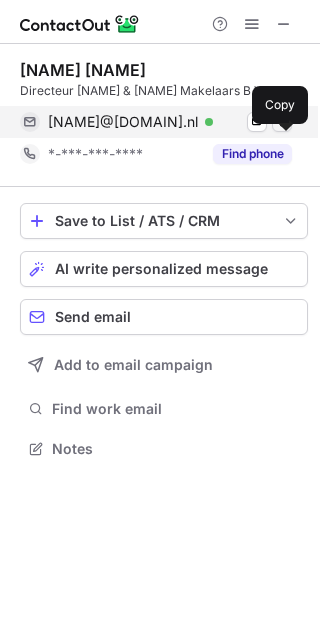 drag, startPoint x: 277, startPoint y: 146, endPoint x: 184, endPoint y: 274, distance: 158.2182 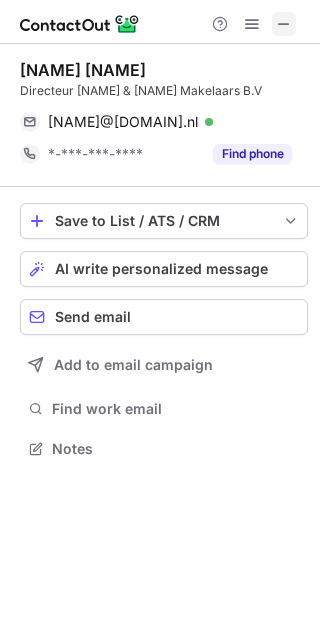click at bounding box center [284, 24] 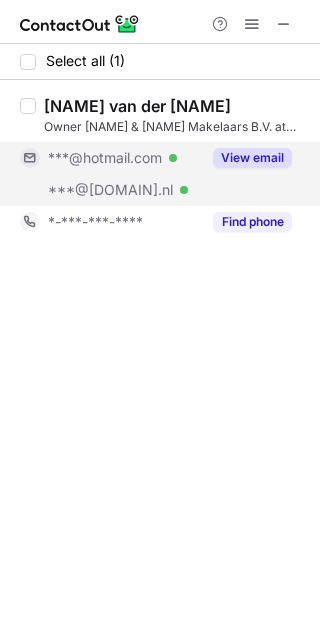 click on "View email" at bounding box center (252, 158) 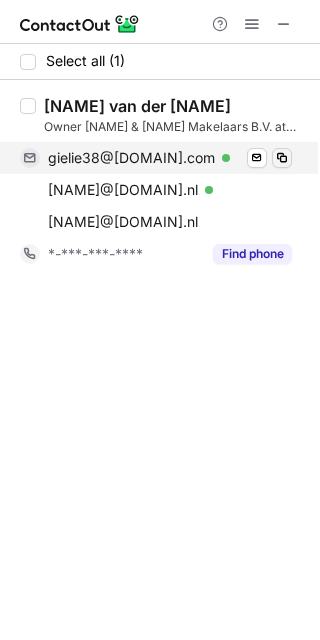 click at bounding box center [282, 158] 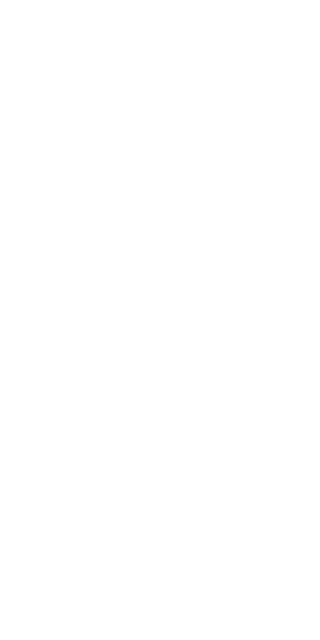 scroll, scrollTop: 0, scrollLeft: 0, axis: both 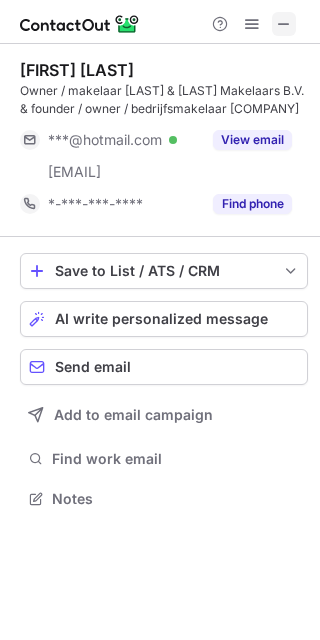 click at bounding box center (284, 24) 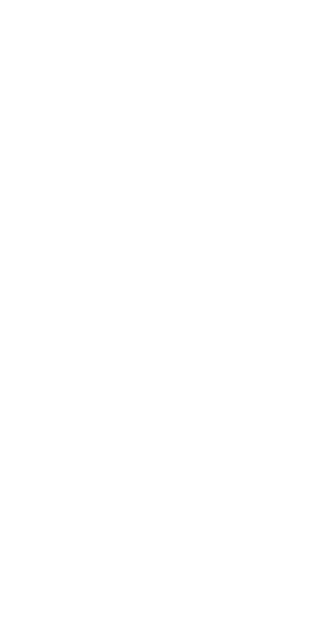 scroll, scrollTop: 0, scrollLeft: 0, axis: both 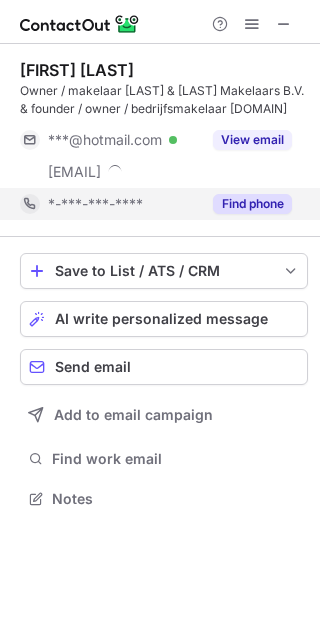 click on "Find phone" at bounding box center (252, 204) 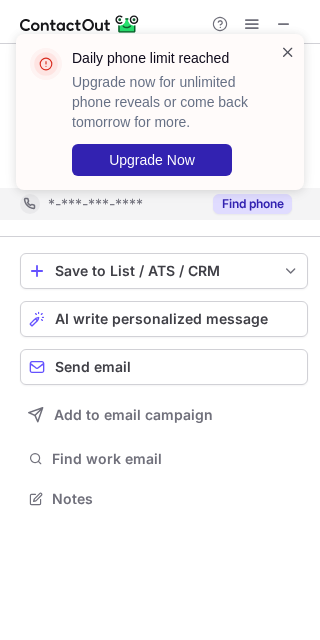click at bounding box center (288, 52) 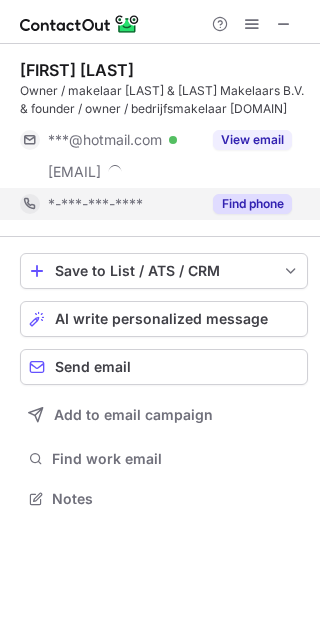 click on "Daily phone limit reached Upgrade now for unlimited phone reveals or come back tomorrow for more. Upgrade Now" at bounding box center [160, 34] 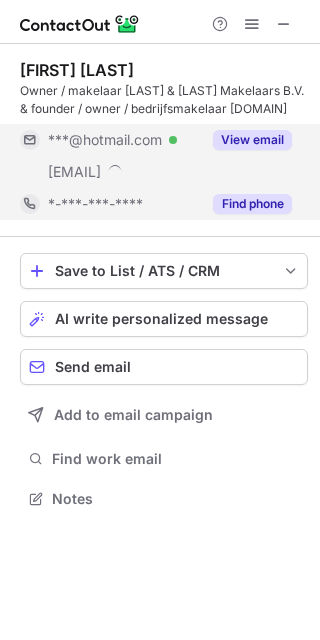 click on "View email" at bounding box center [252, 140] 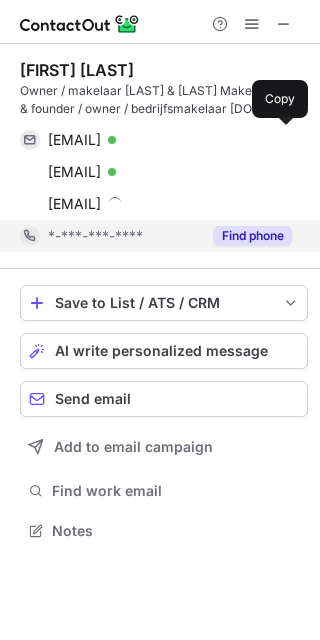 scroll, scrollTop: 10, scrollLeft: 10, axis: both 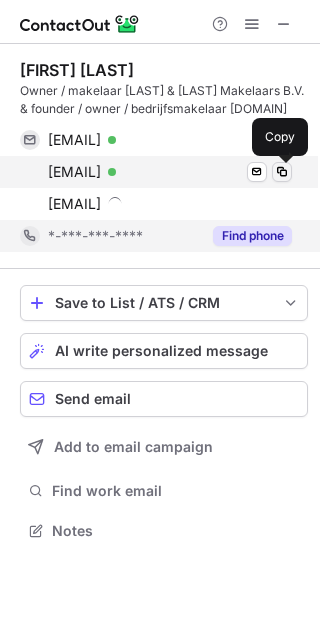 click at bounding box center [282, 172] 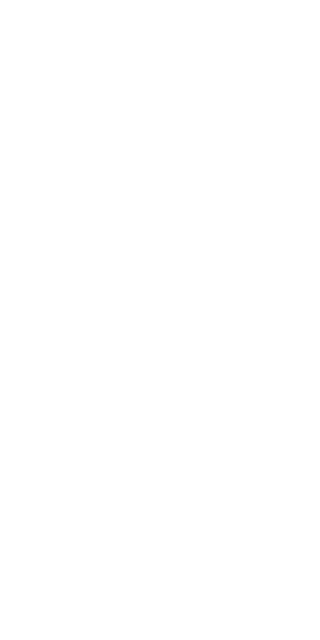 scroll, scrollTop: 0, scrollLeft: 0, axis: both 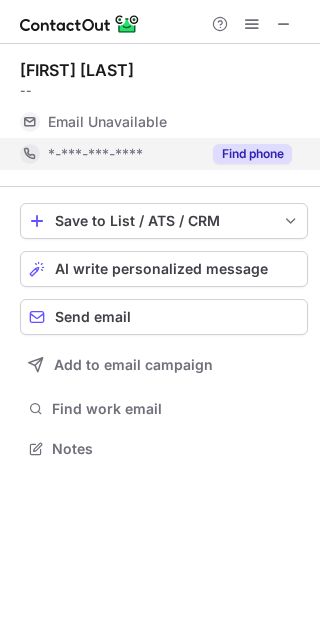 click on "Find phone" at bounding box center (252, 154) 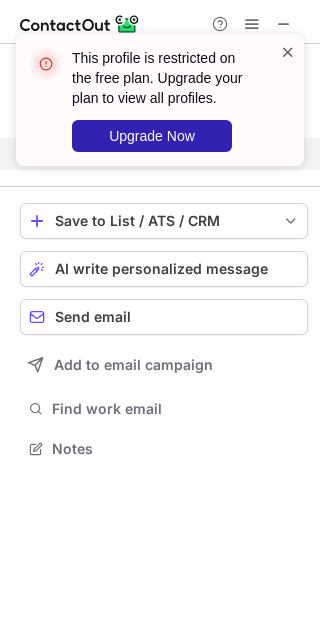 drag, startPoint x: 280, startPoint y: 52, endPoint x: 298, endPoint y: 62, distance: 20.59126 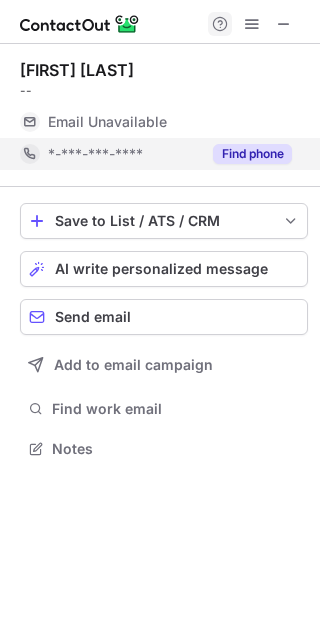 drag, startPoint x: 287, startPoint y: 22, endPoint x: 223, endPoint y: 25, distance: 64.070274 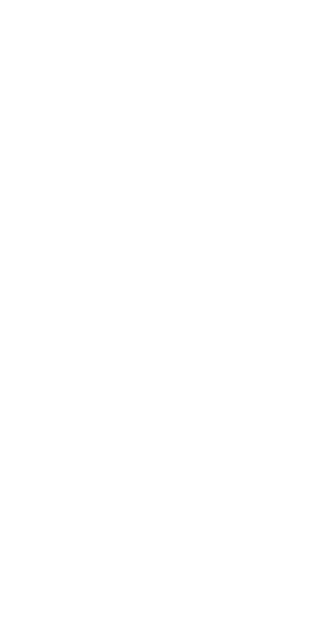 scroll, scrollTop: 0, scrollLeft: 0, axis: both 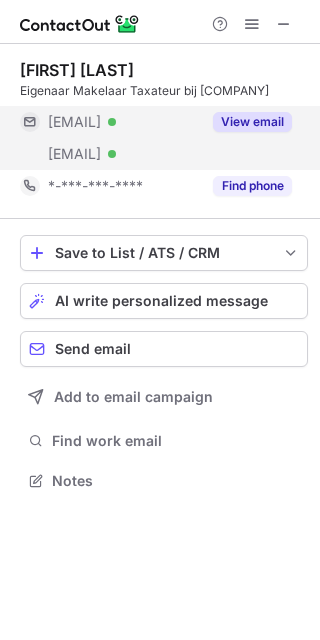 click on "View email" at bounding box center [252, 122] 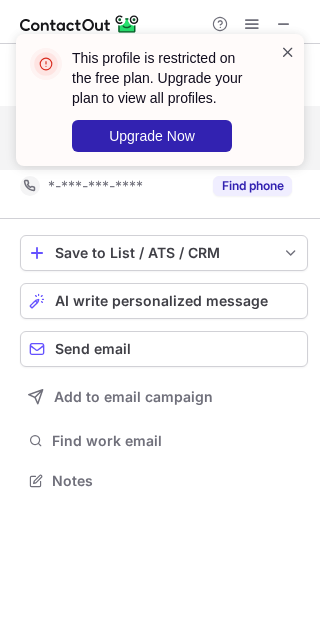 click at bounding box center [288, 52] 